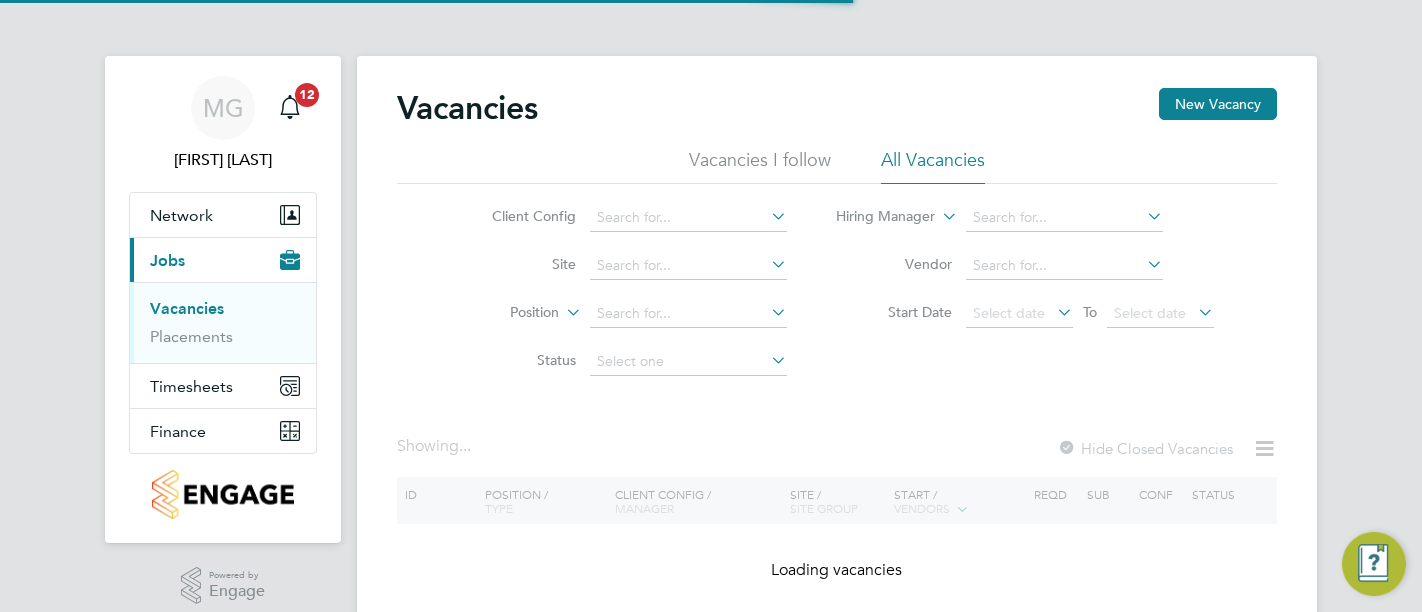 scroll, scrollTop: 0, scrollLeft: 0, axis: both 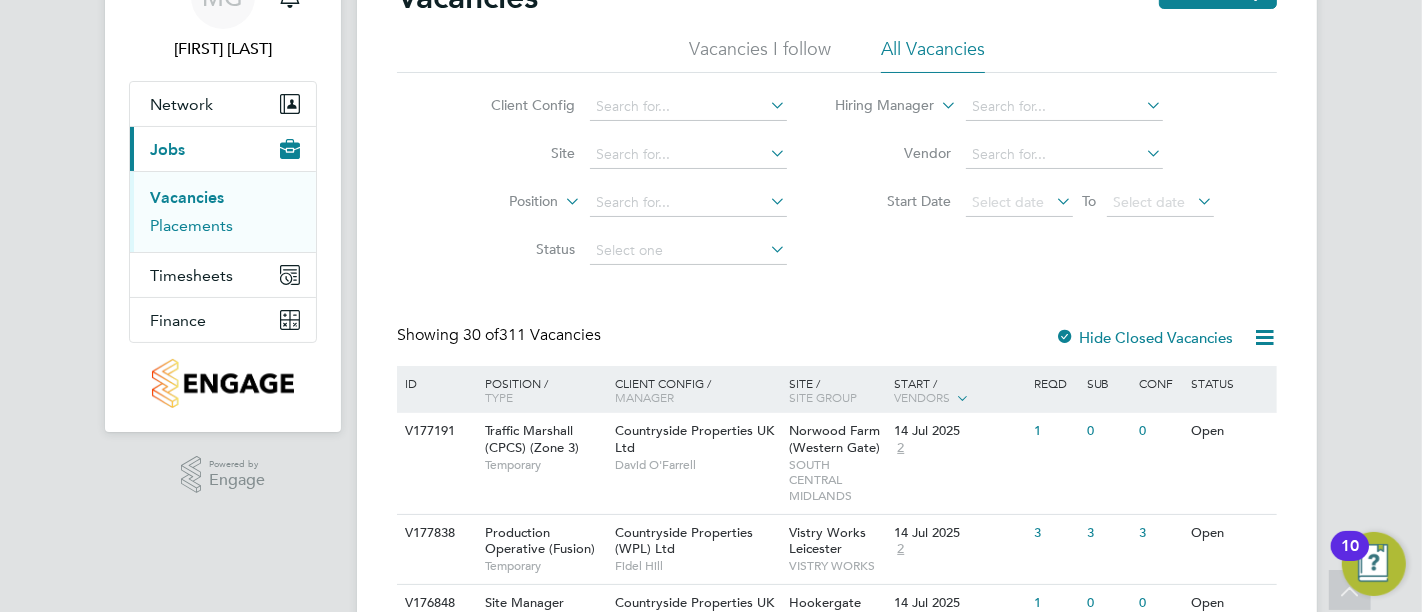 click on "Placements" at bounding box center [191, 225] 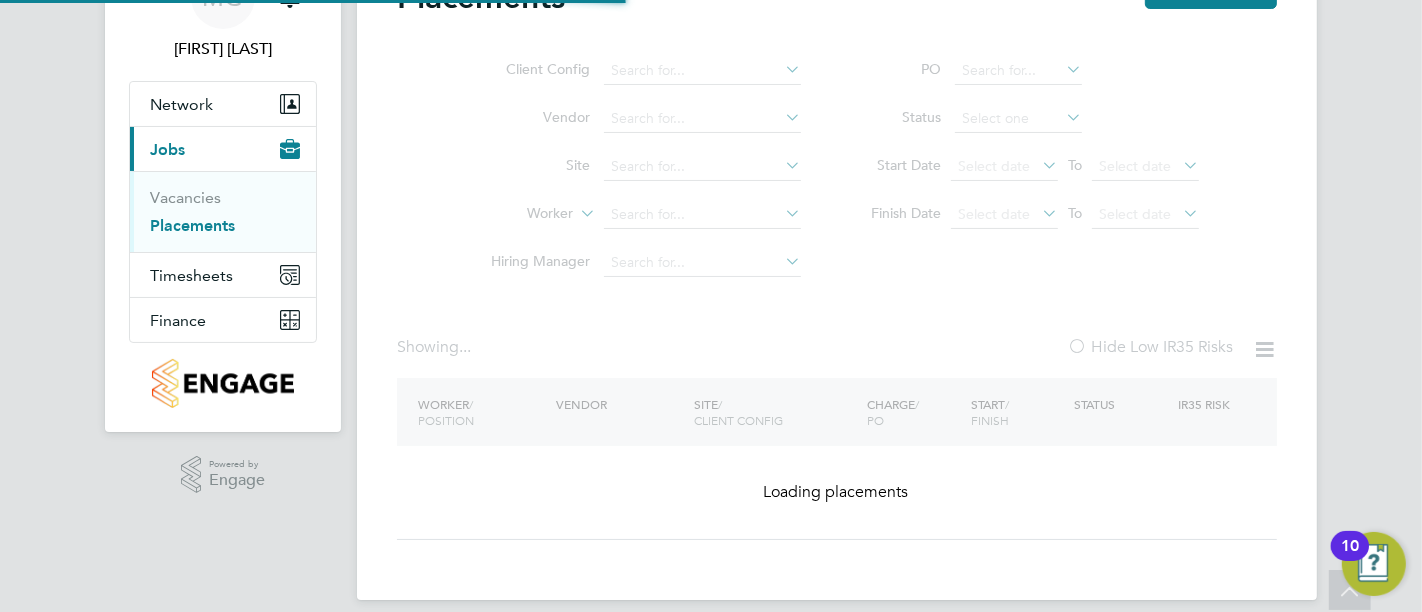 scroll, scrollTop: 0, scrollLeft: 0, axis: both 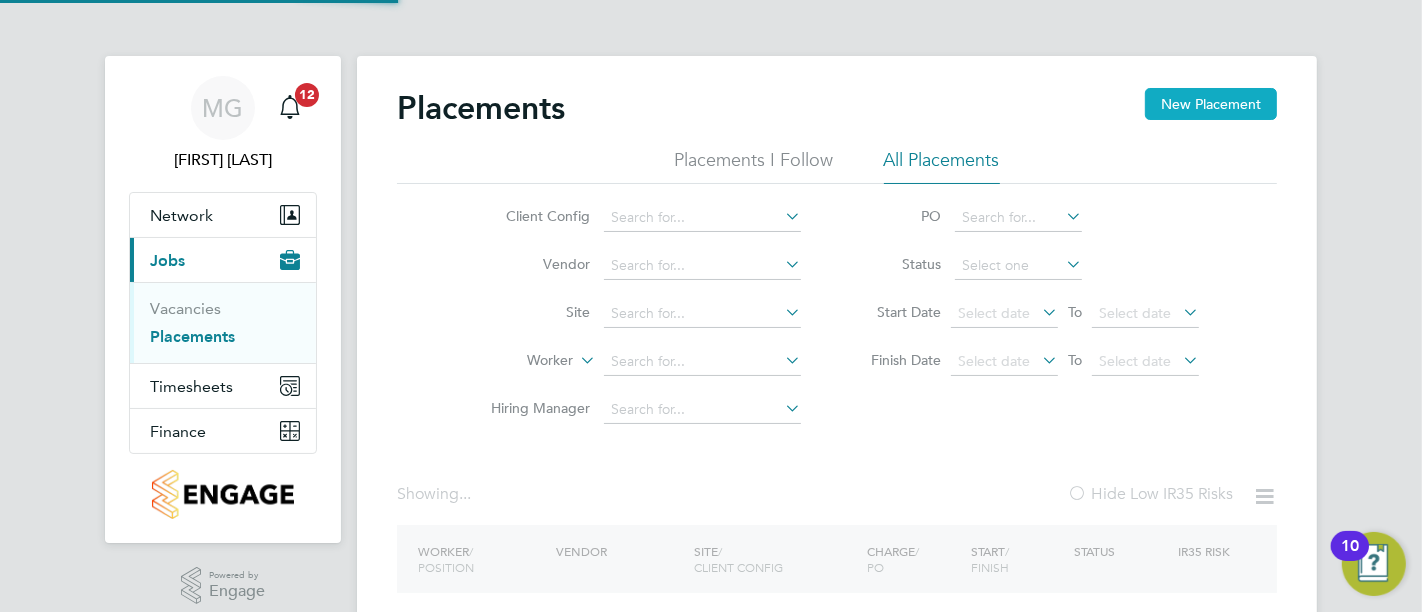 click on "New Placement" 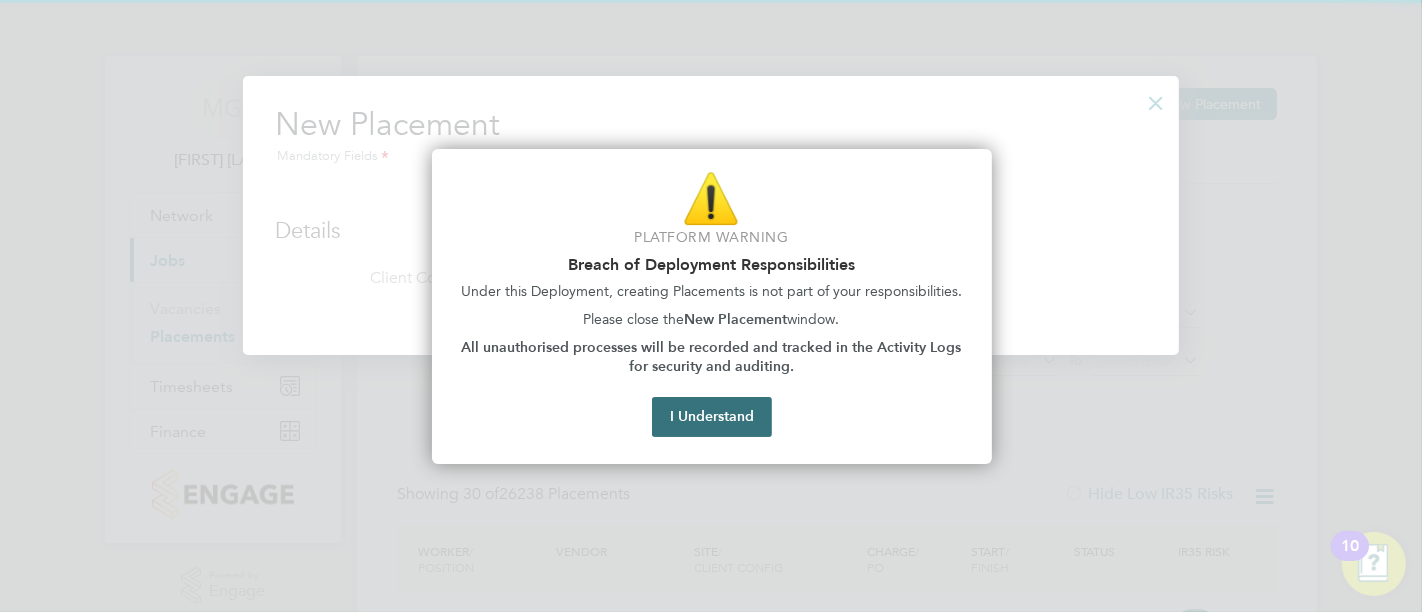 scroll, scrollTop: 10, scrollLeft: 9, axis: both 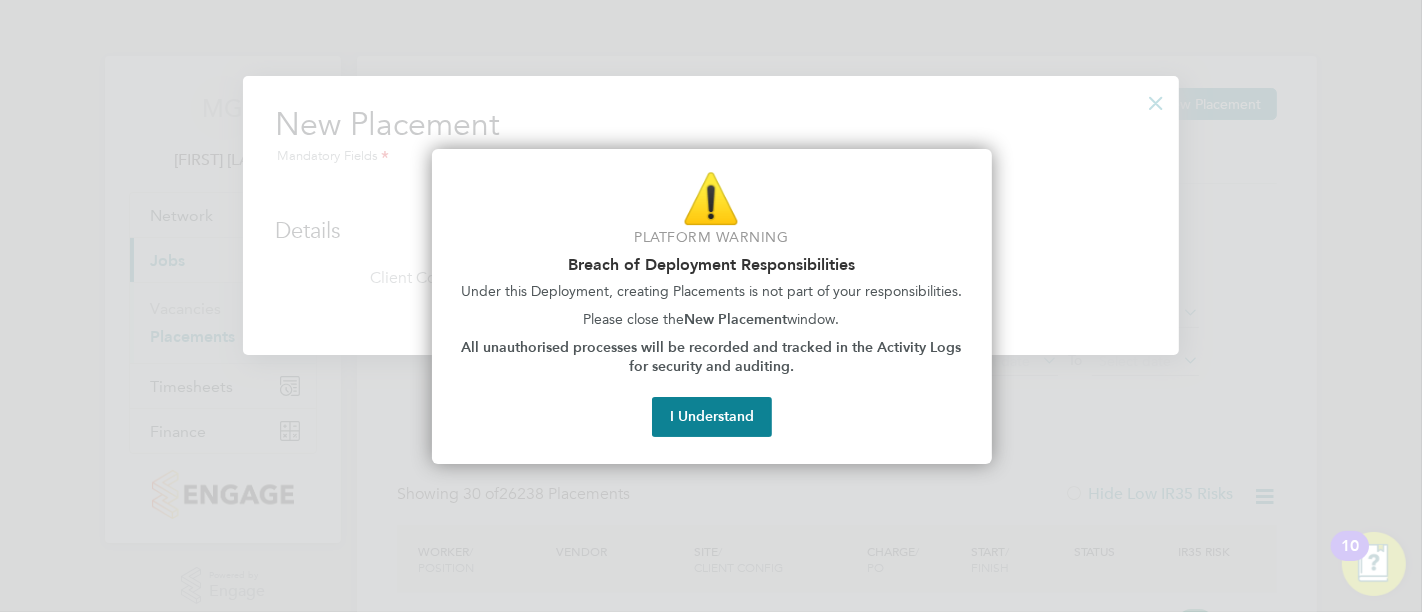 click on "I Understand" at bounding box center (712, 417) 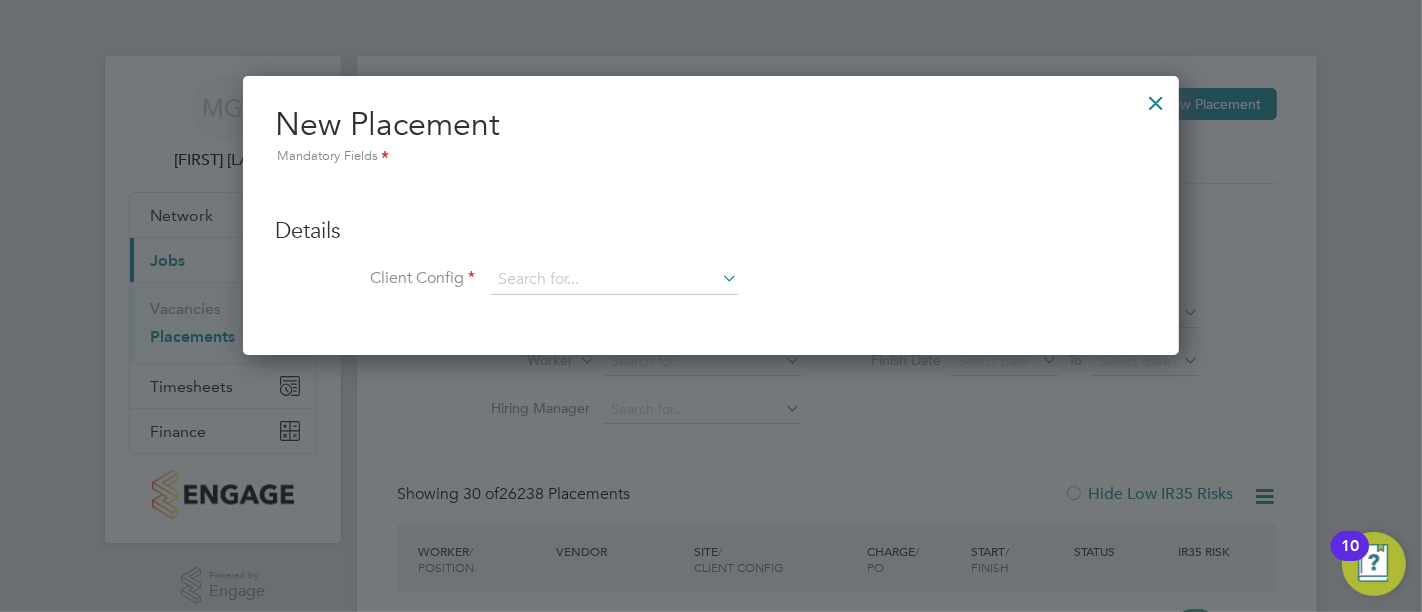 click at bounding box center (1156, 98) 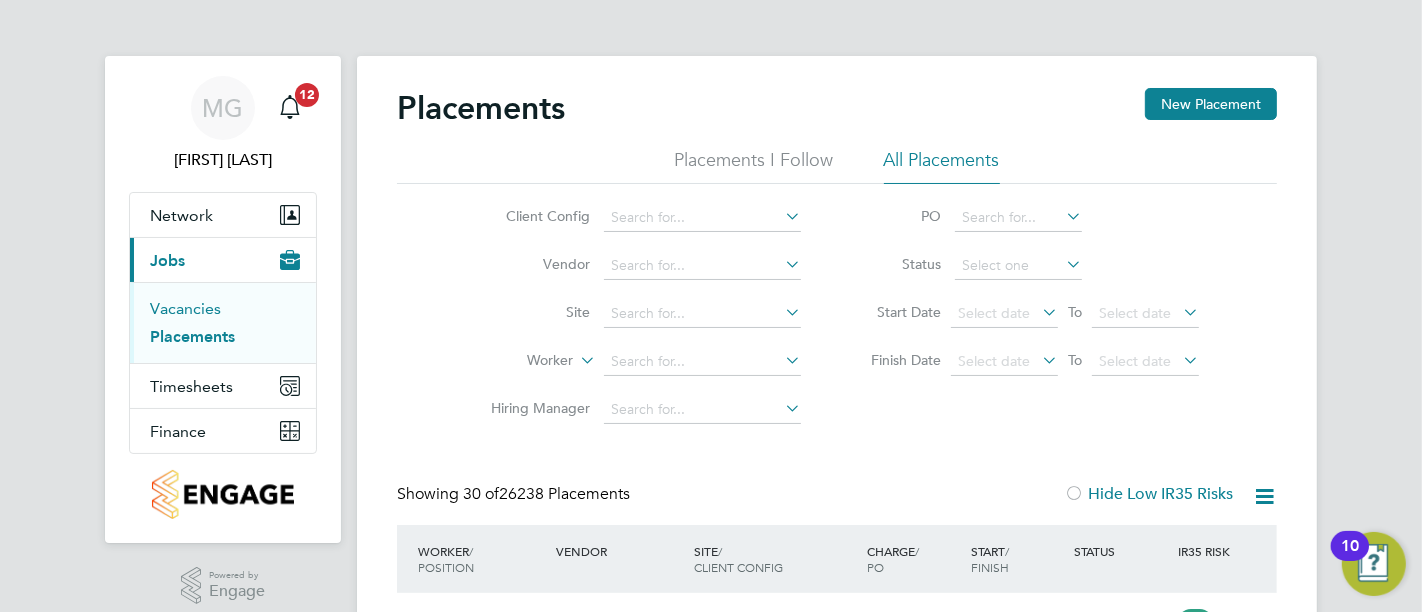 click on "Vacancies" at bounding box center [185, 308] 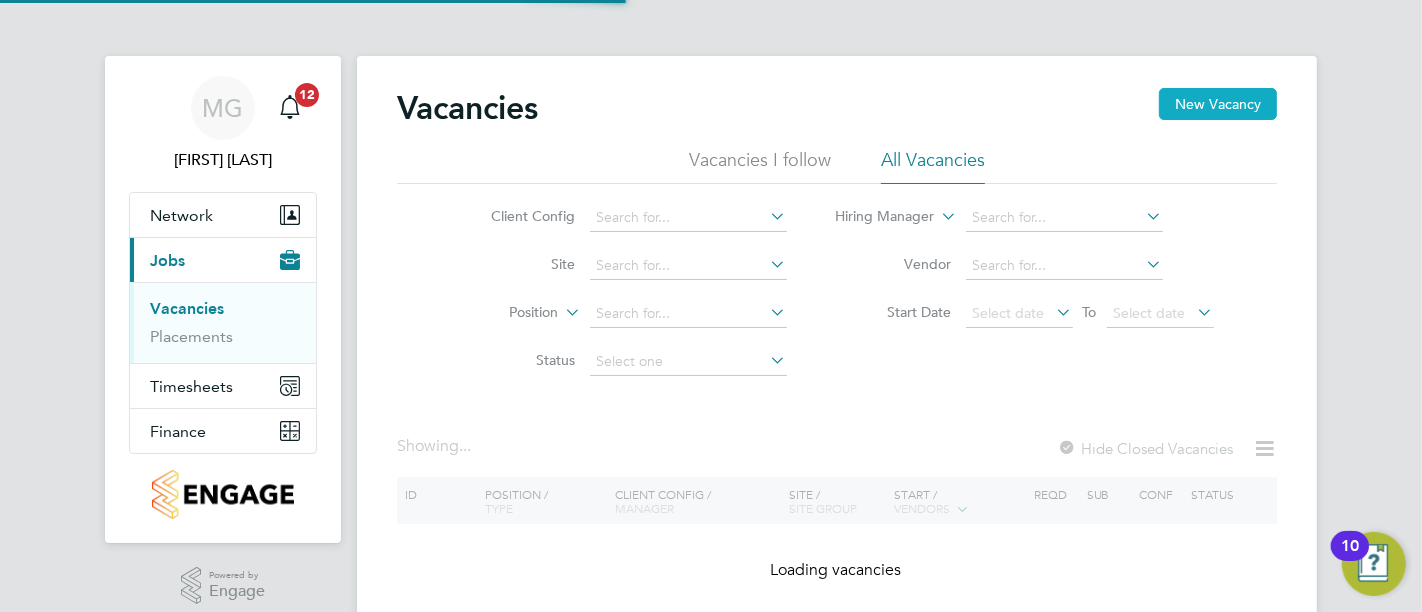 click on "New Vacancy" 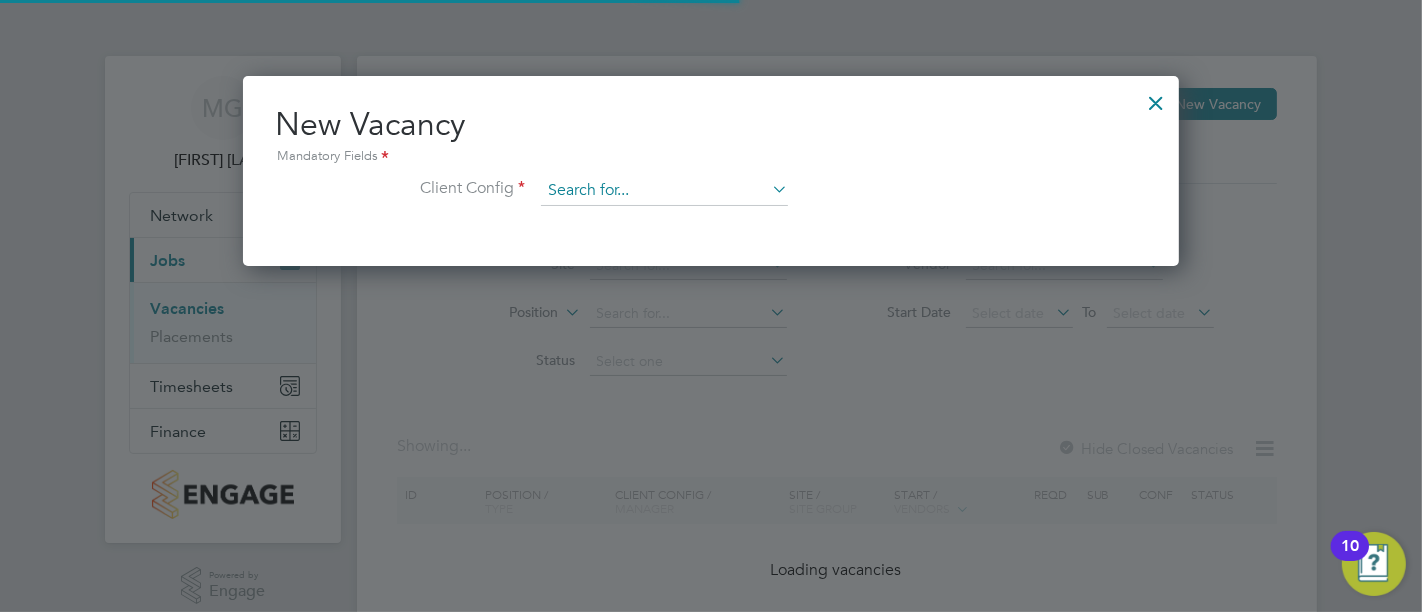 click at bounding box center [664, 191] 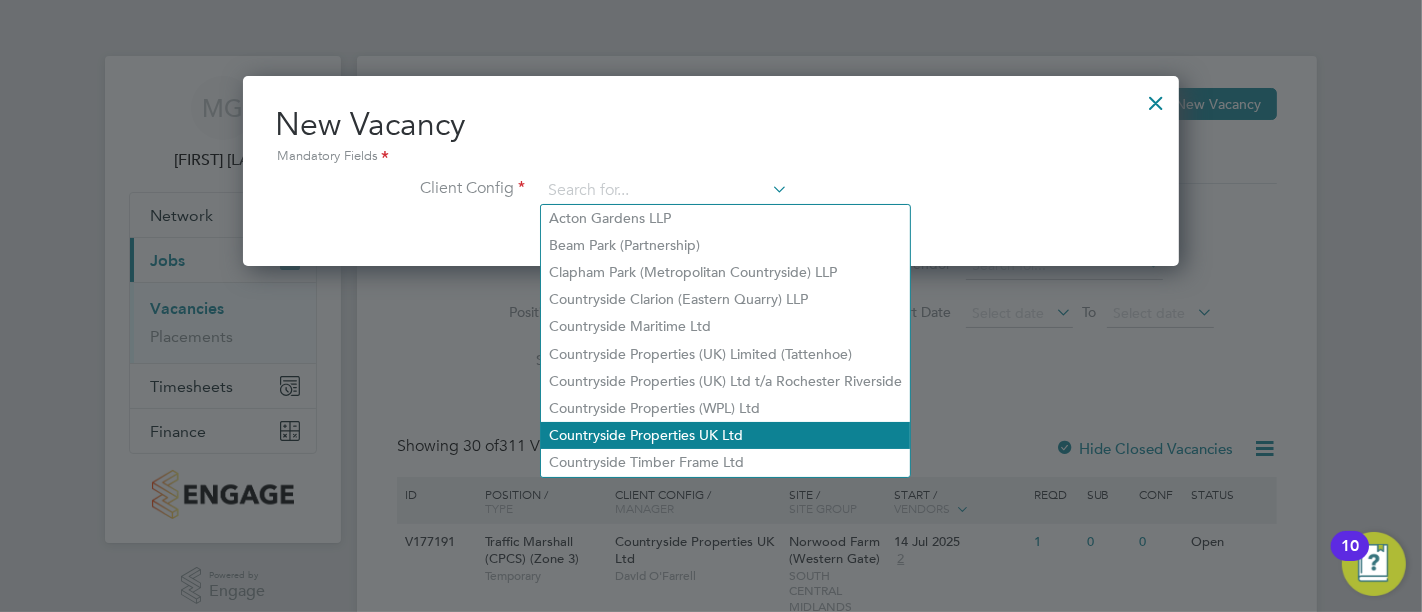 click on "Countryside Properties UK Ltd" 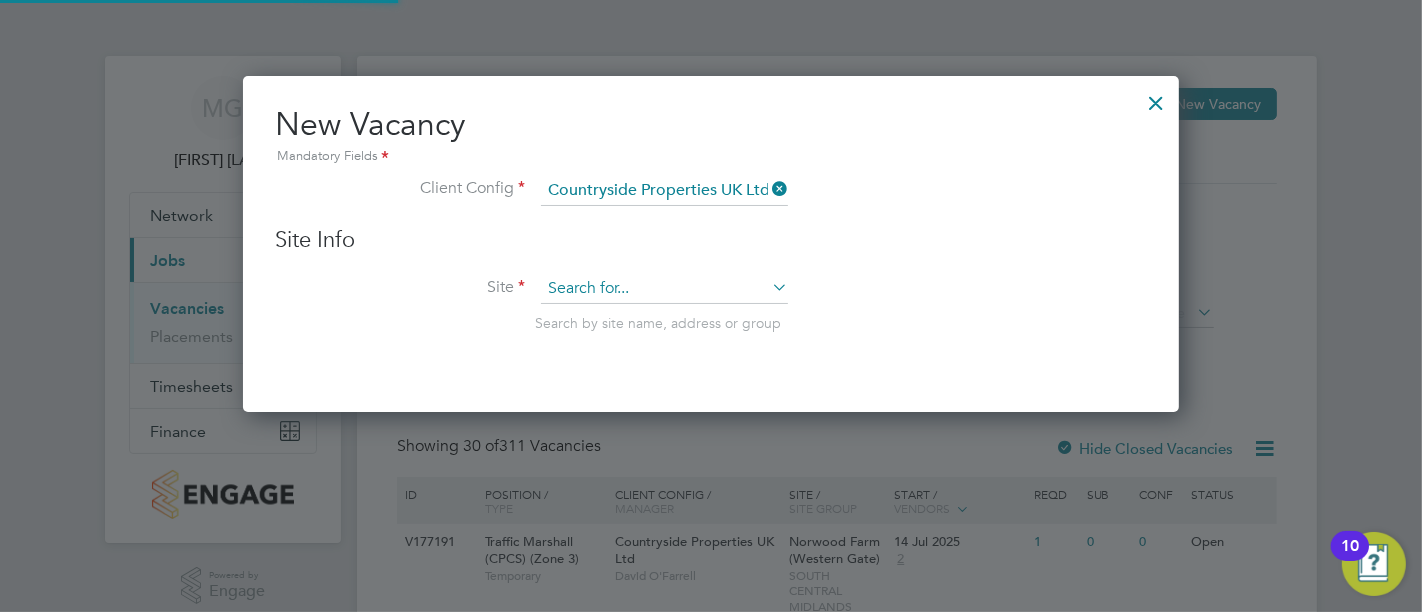 click at bounding box center (664, 289) 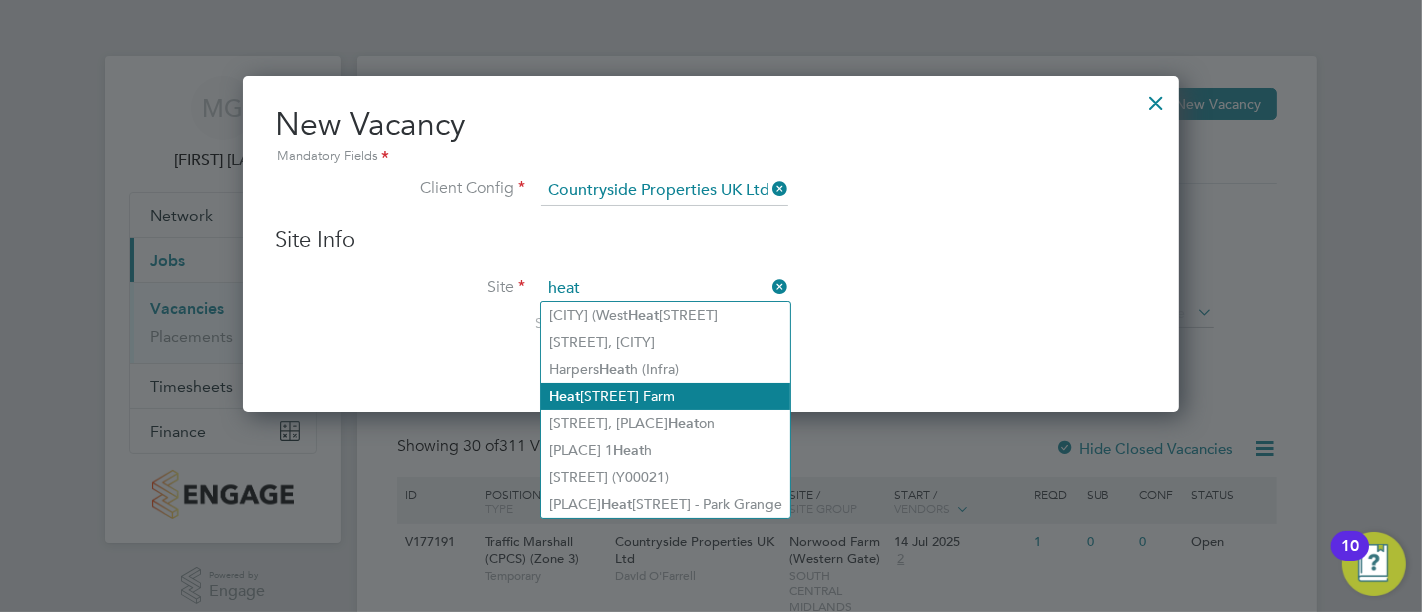 click on "Heat [STREET] Farm" 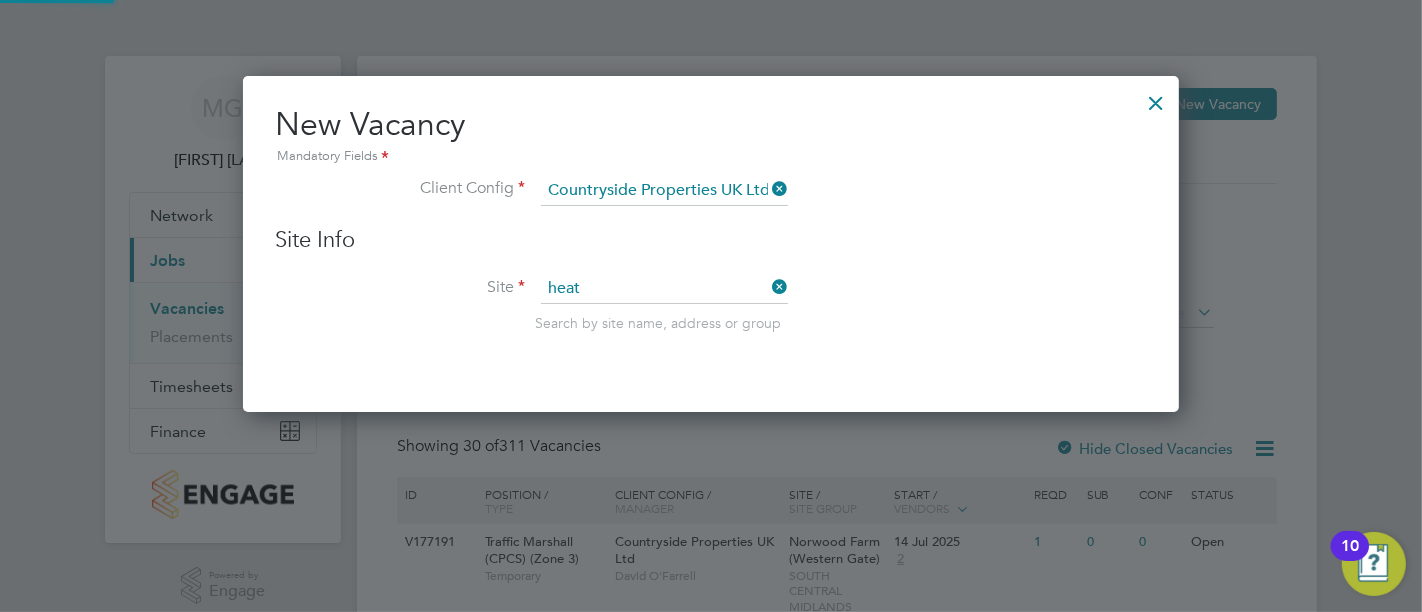 type on "Heath Farm" 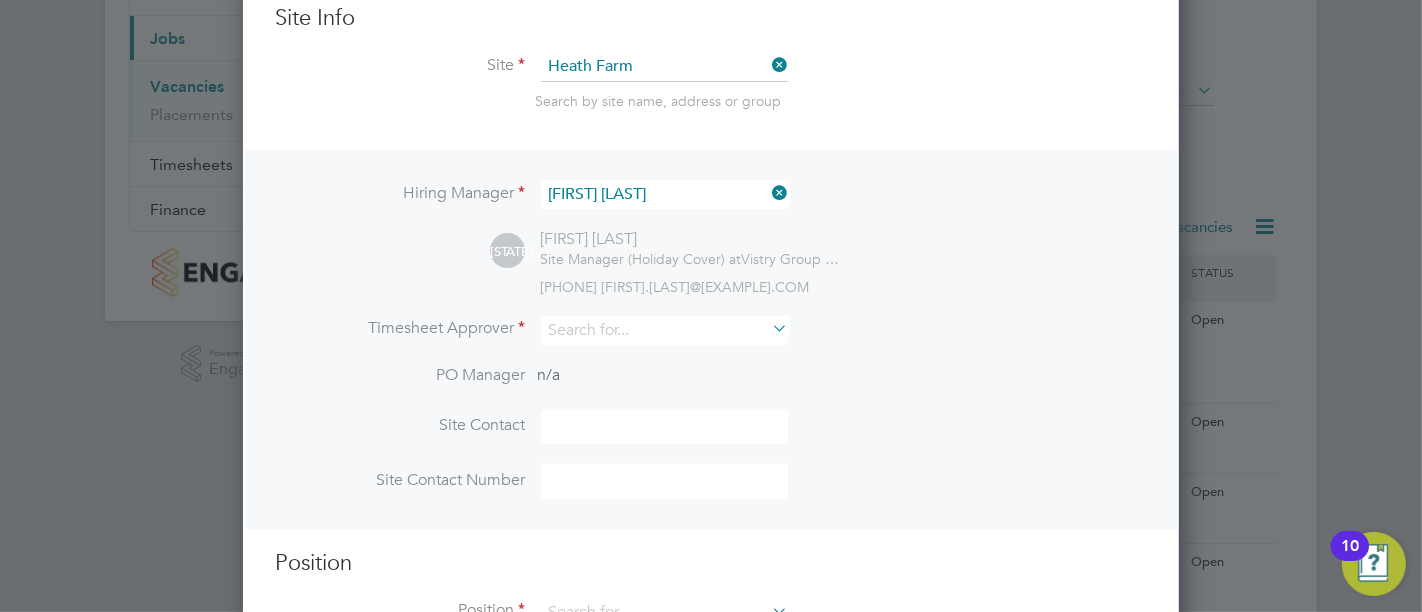 click on "[FIRST] [LAST]" at bounding box center (664, 194) 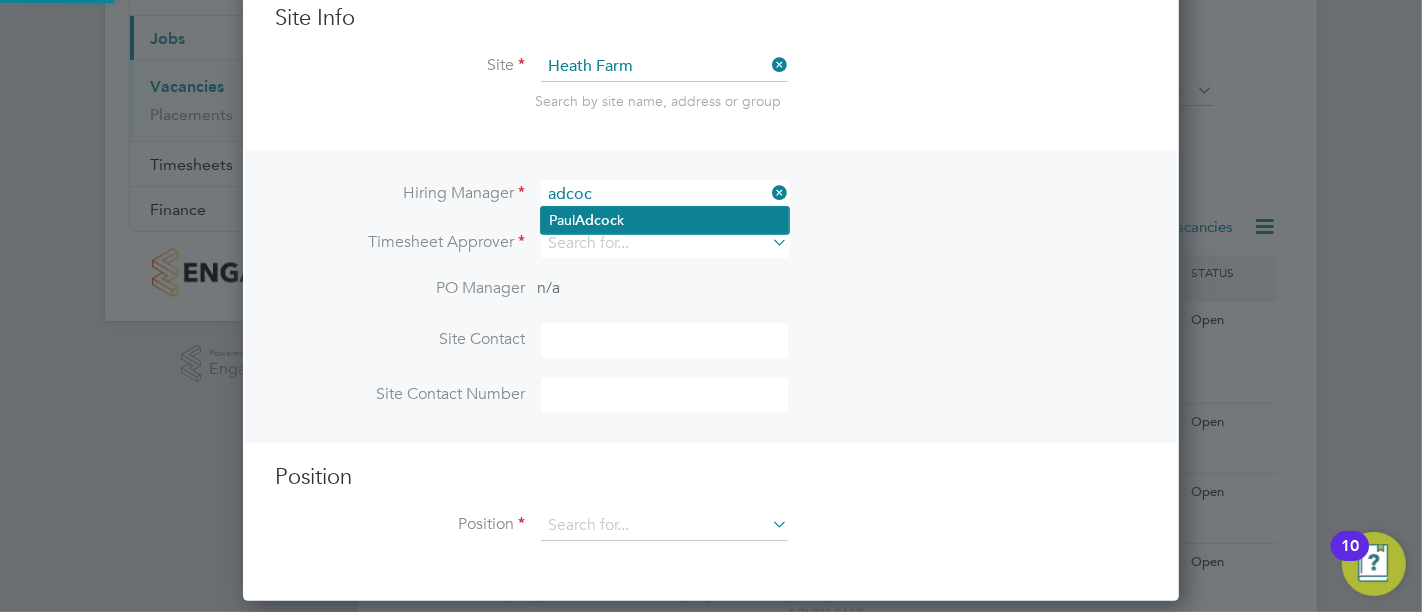 click on "[FIRST] [LAST]" 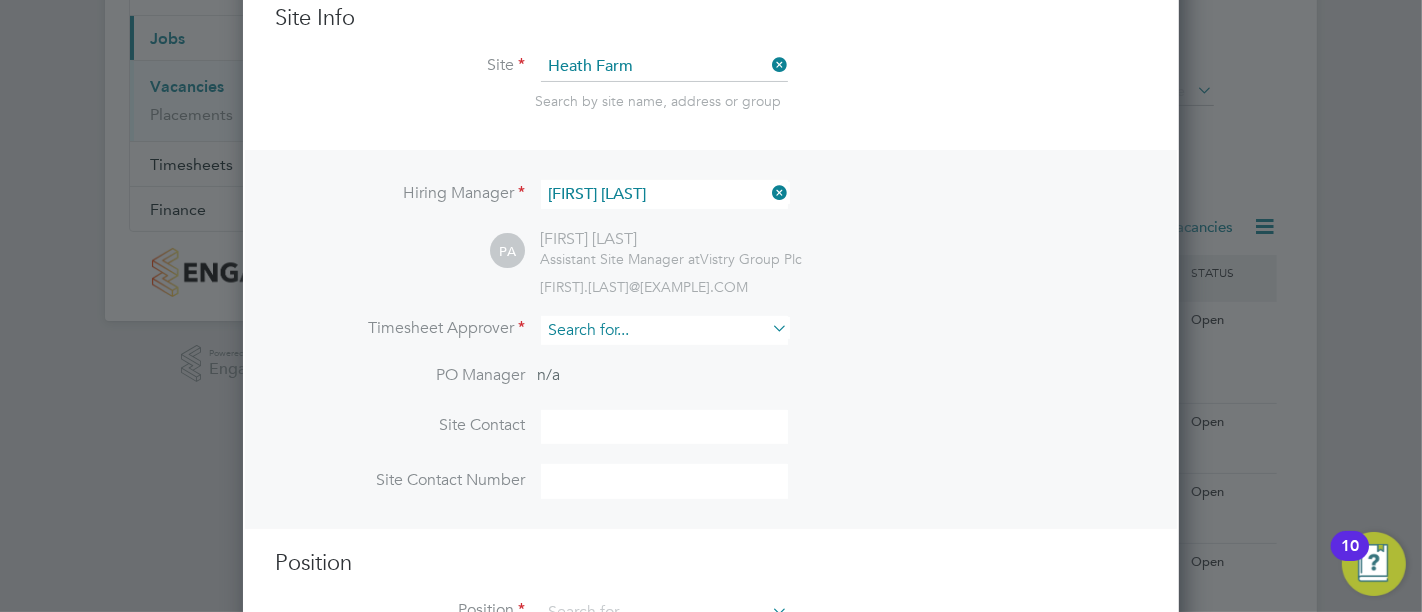 click at bounding box center [664, 330] 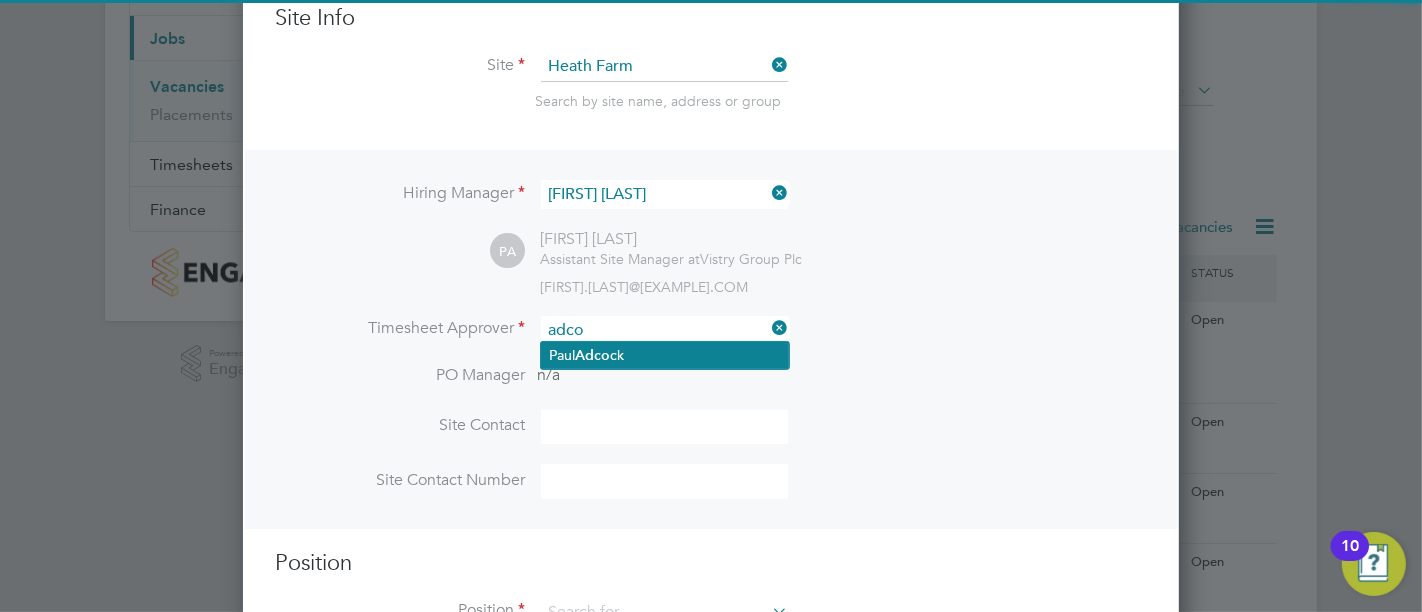 click on "[FIRST] [LAST]" 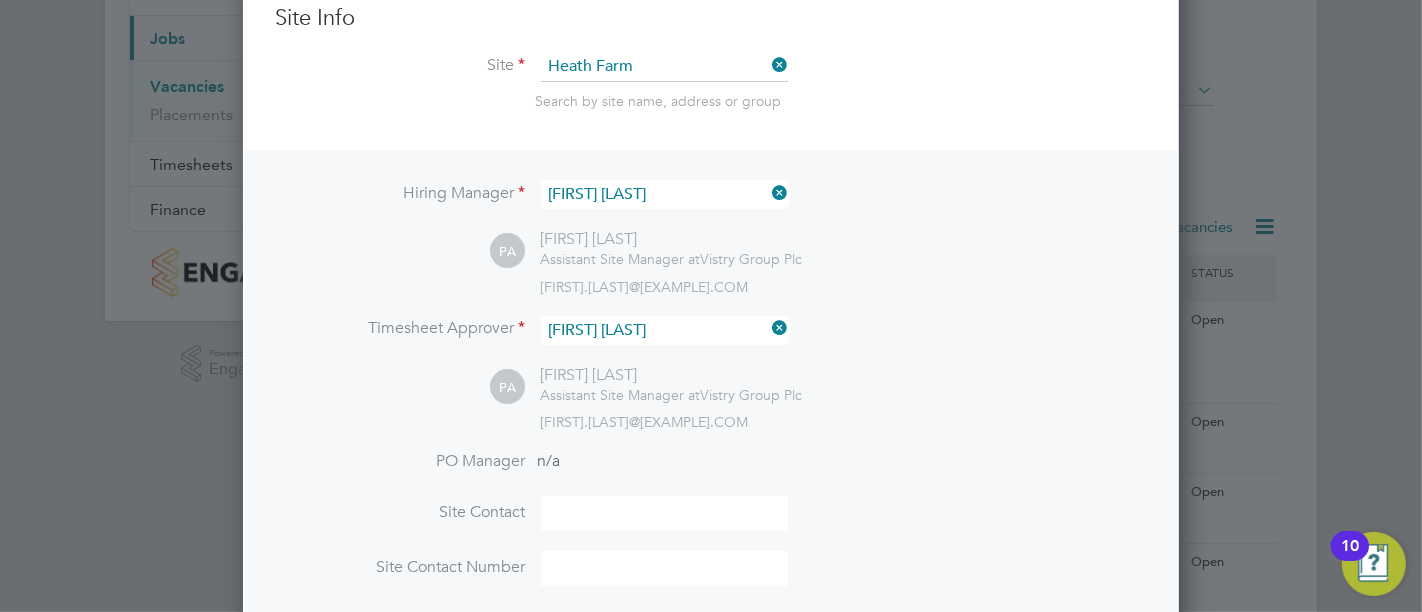 click at bounding box center (664, 513) 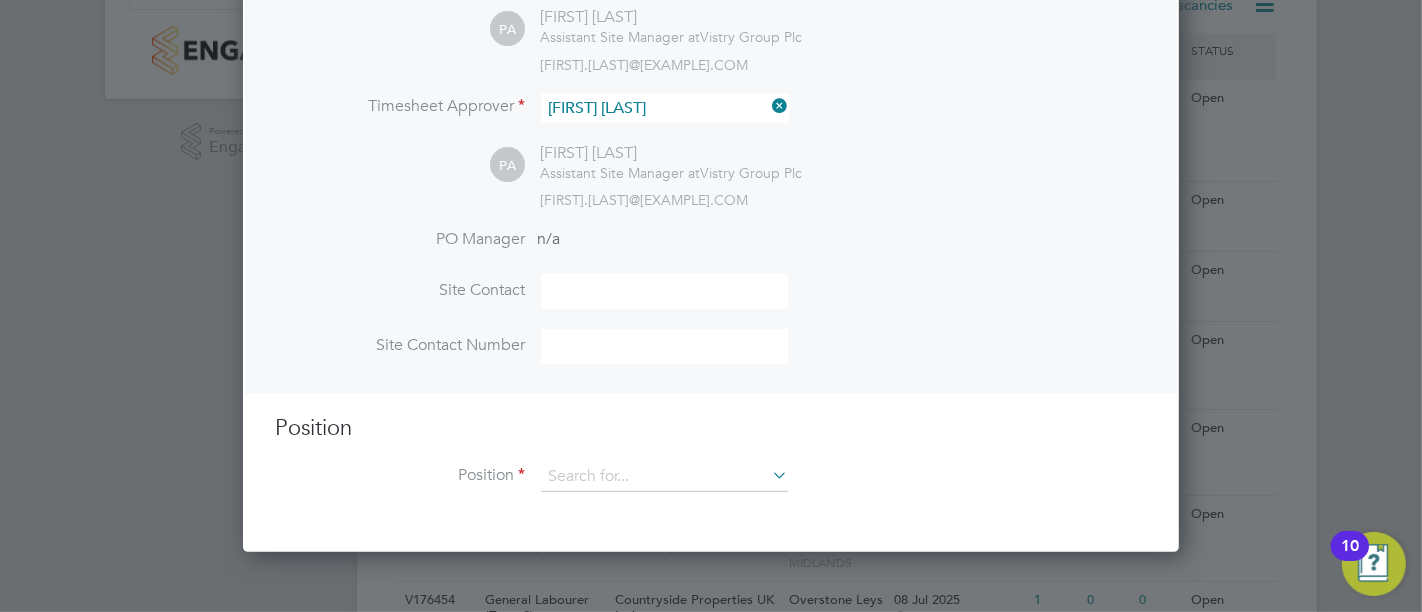 click at bounding box center (664, 291) 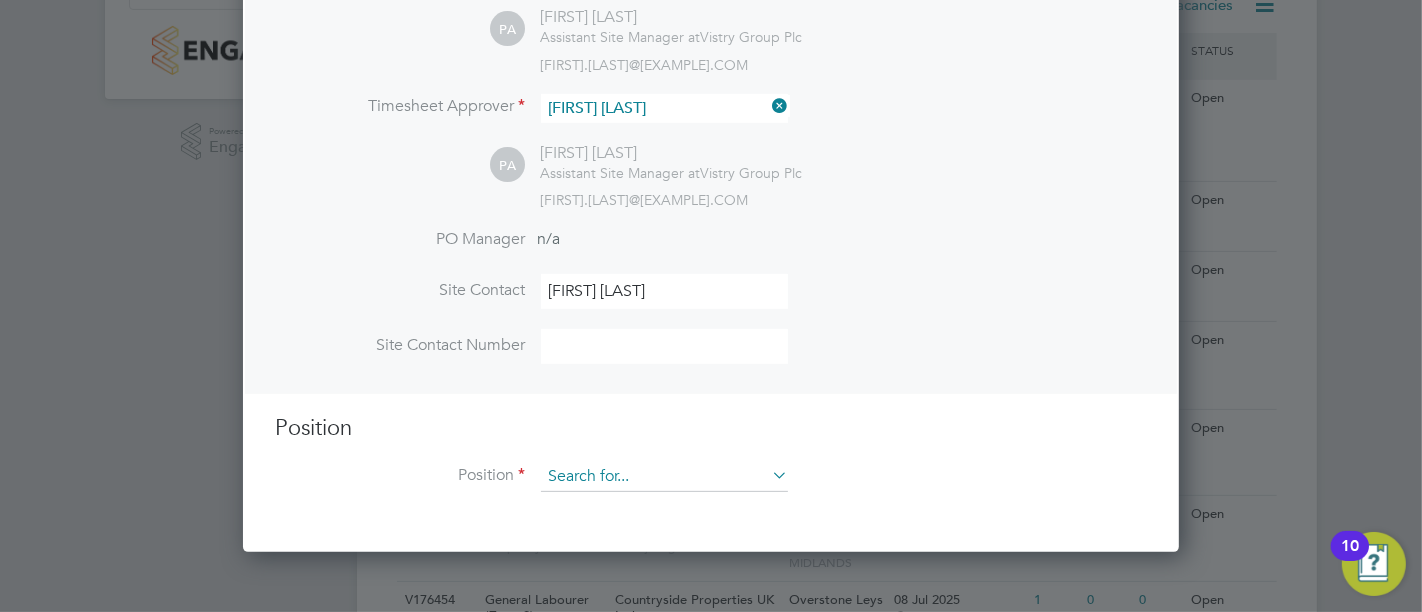click at bounding box center (664, 477) 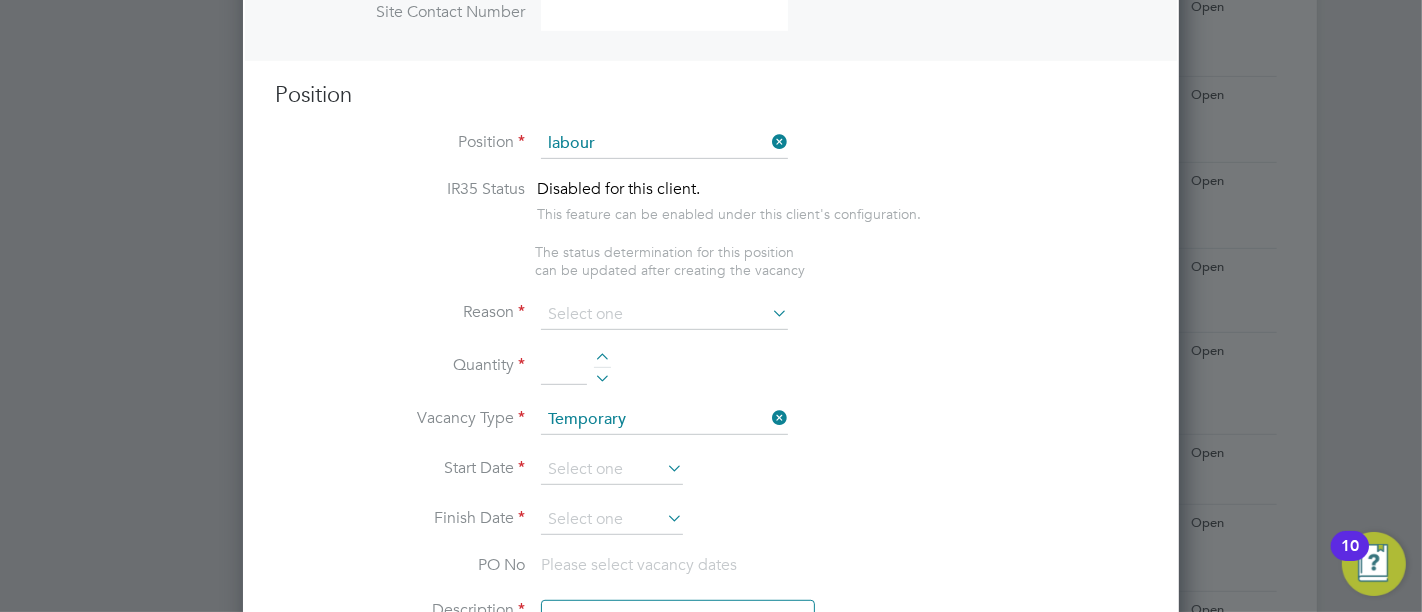 click on "General Labourer (Zone 6)" 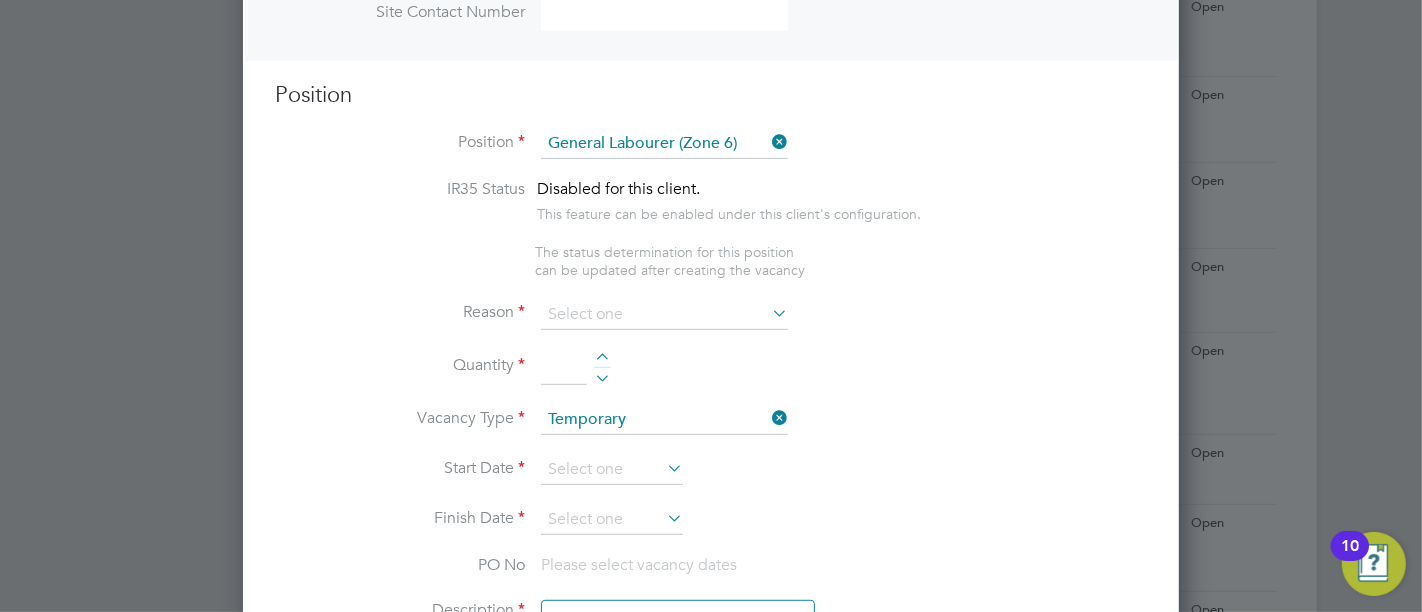 type on "-	General labouring duties
-	Supporting the trades on site
-	Moving materials and working with the Storeman / Materials Controller
-	Keeping work areas clear and safe" 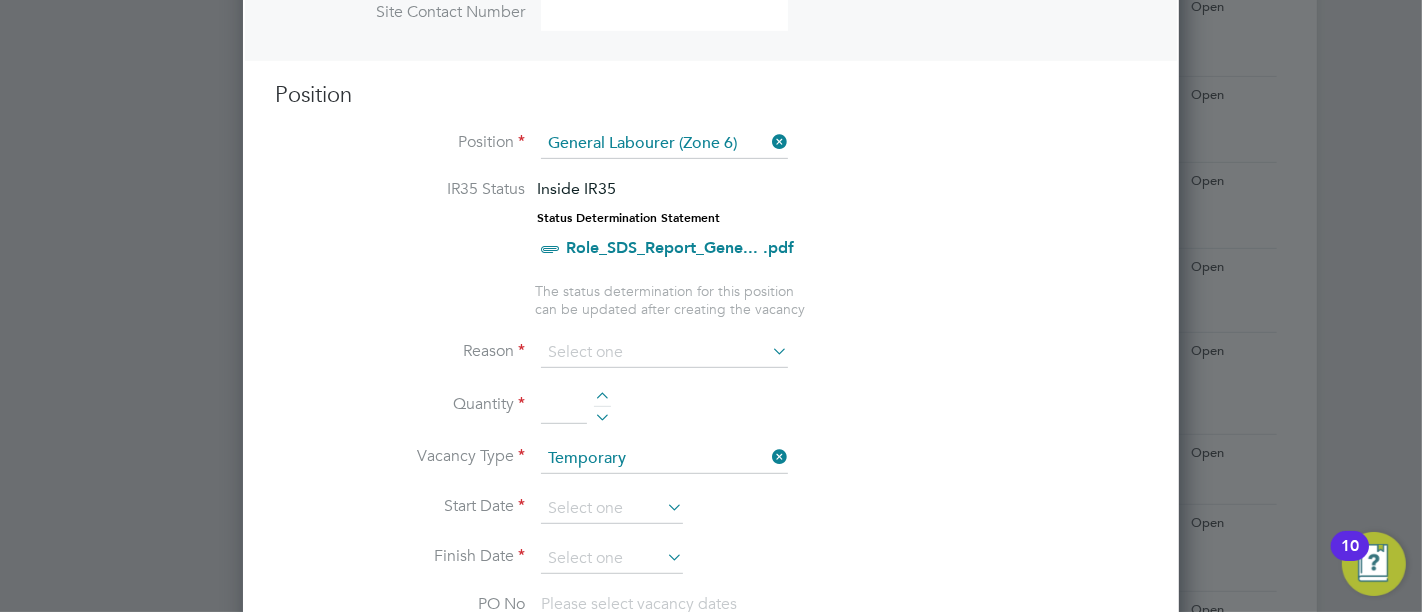 click on "Quantity" at bounding box center (711, 416) 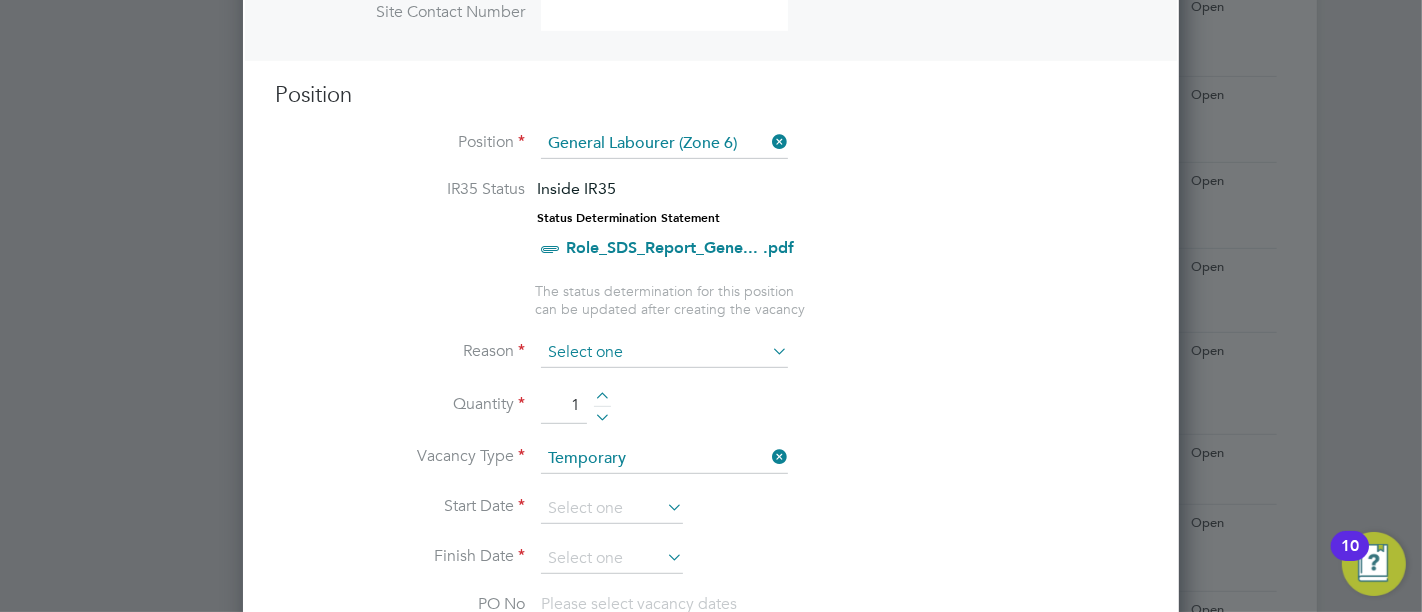 click at bounding box center [664, 353] 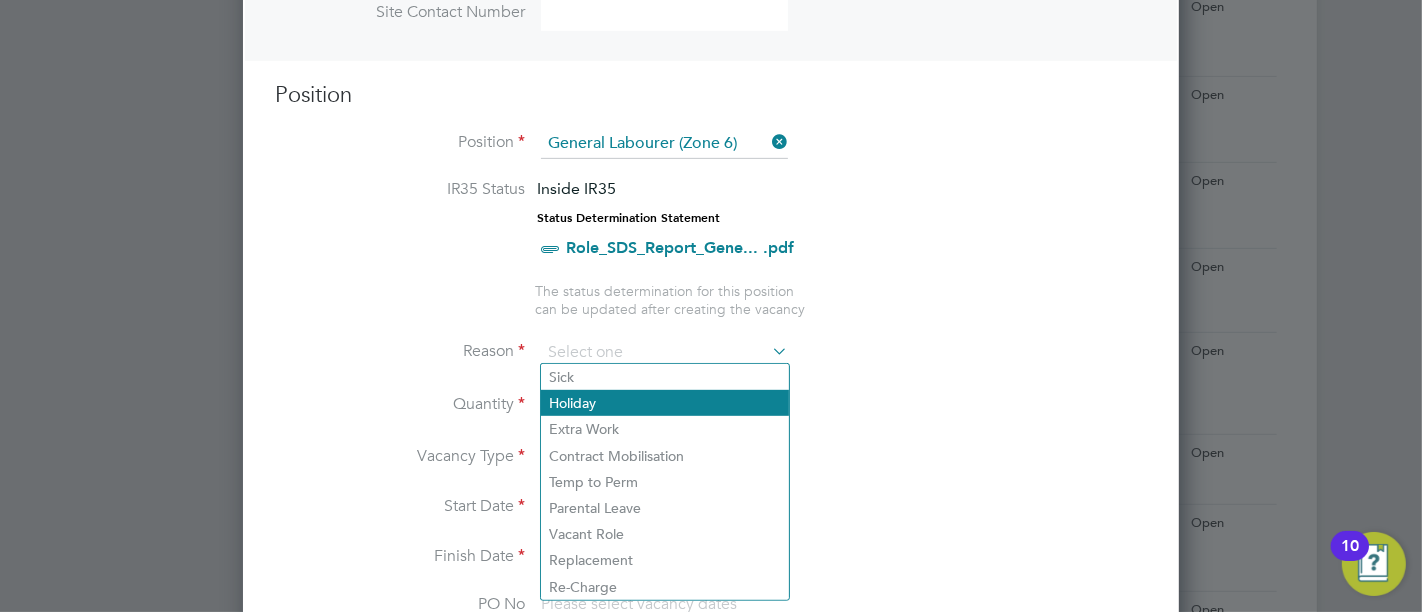 click on "Holiday" 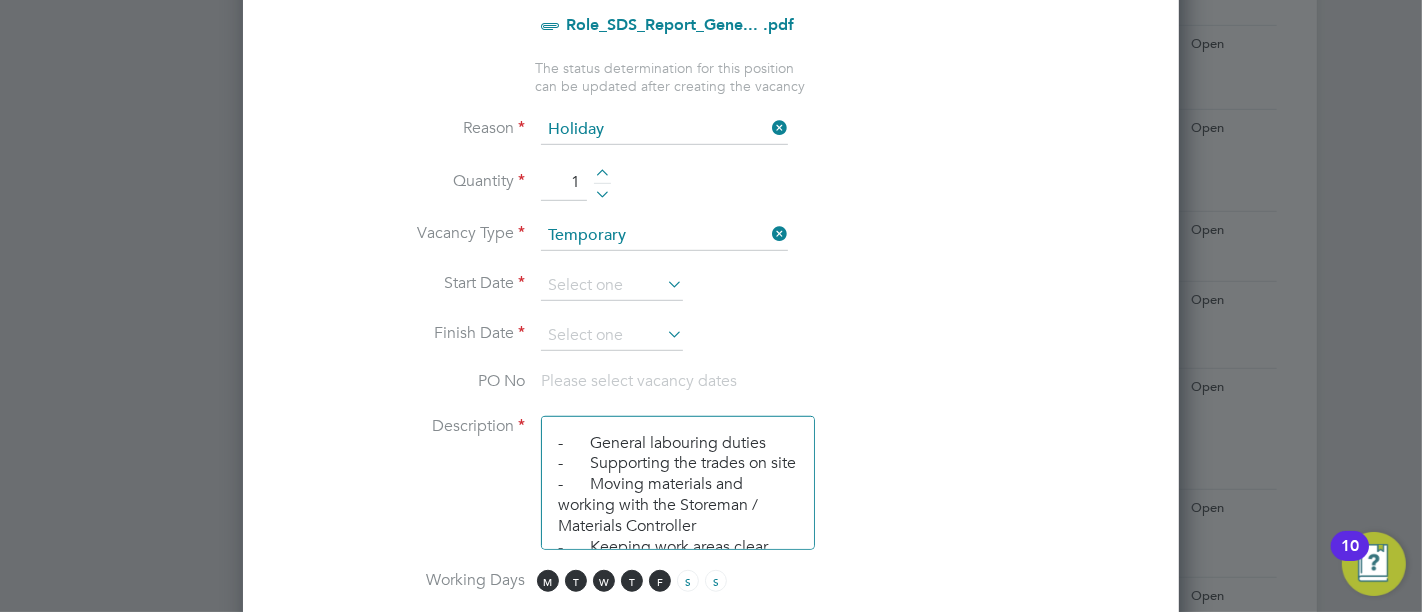click on "Start Date" at bounding box center [711, 296] 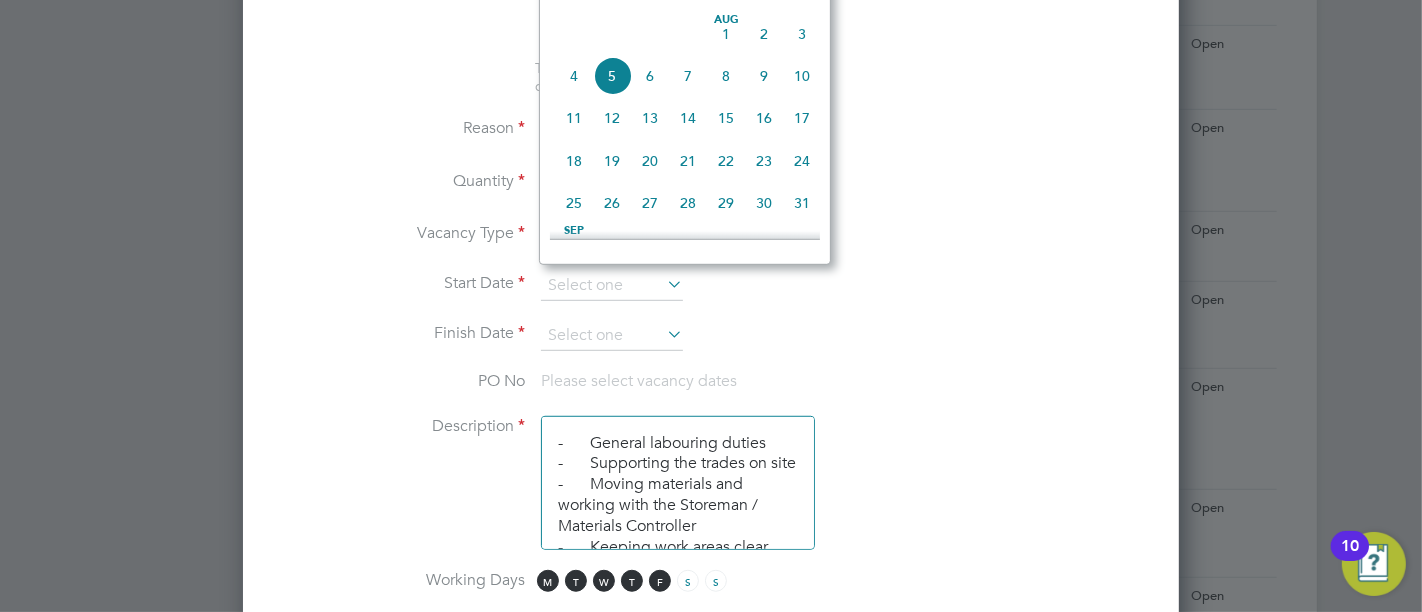 click on "11" 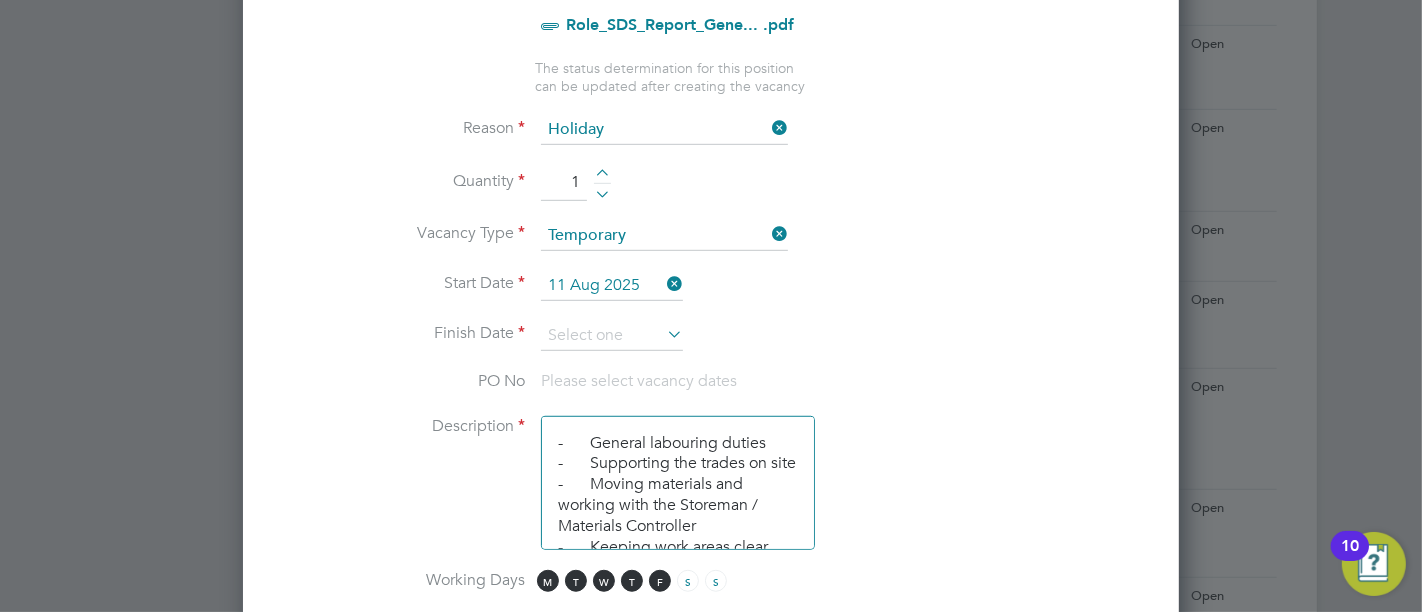 click on "Finish Date" at bounding box center [711, 346] 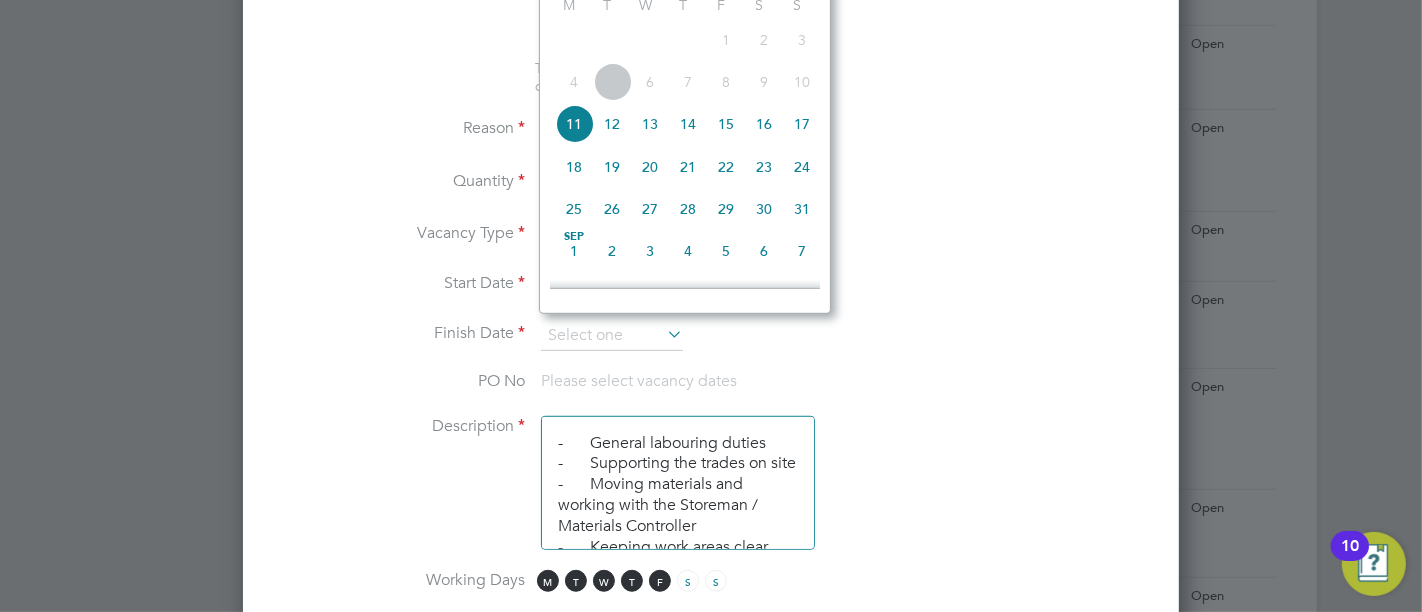 click on "15" 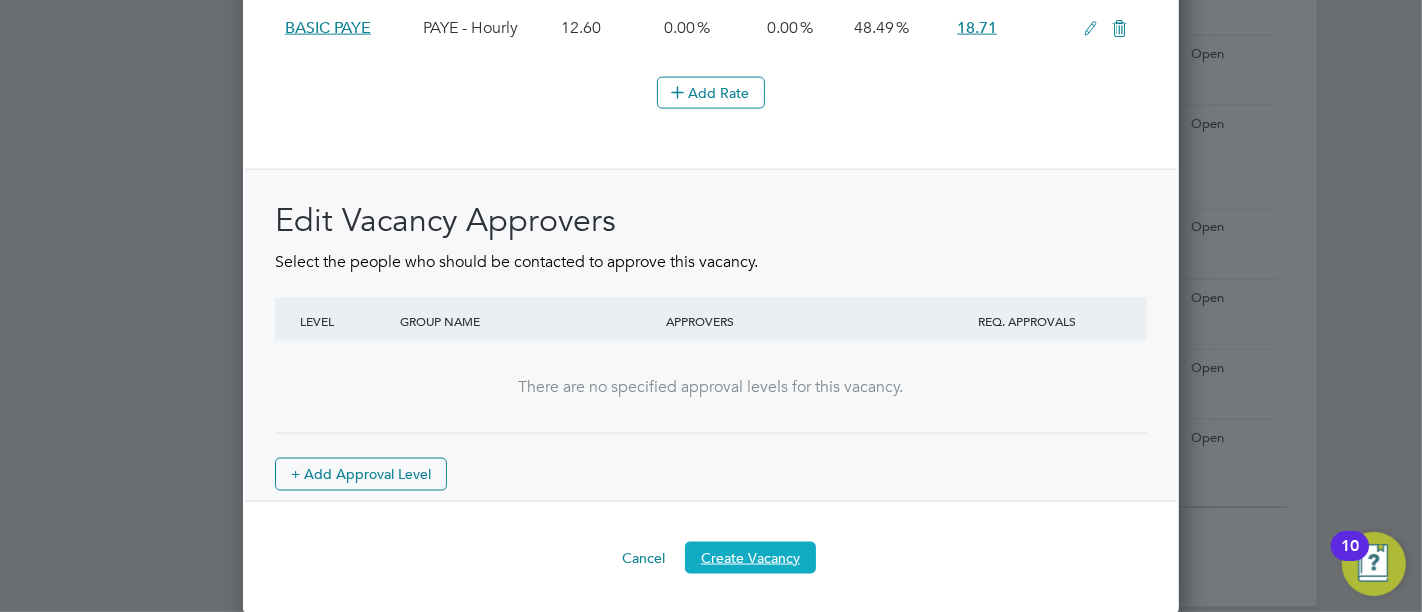 click on "Create Vacancy" at bounding box center [750, 558] 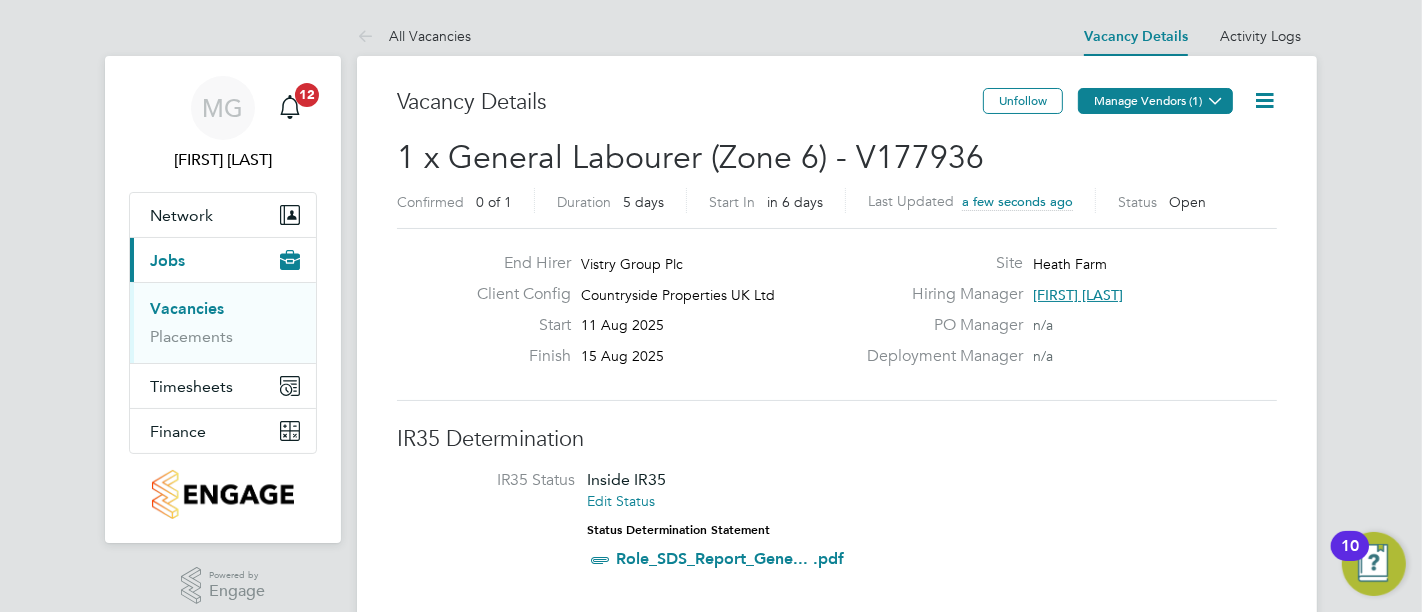 click on "Manage Vendors (1)" 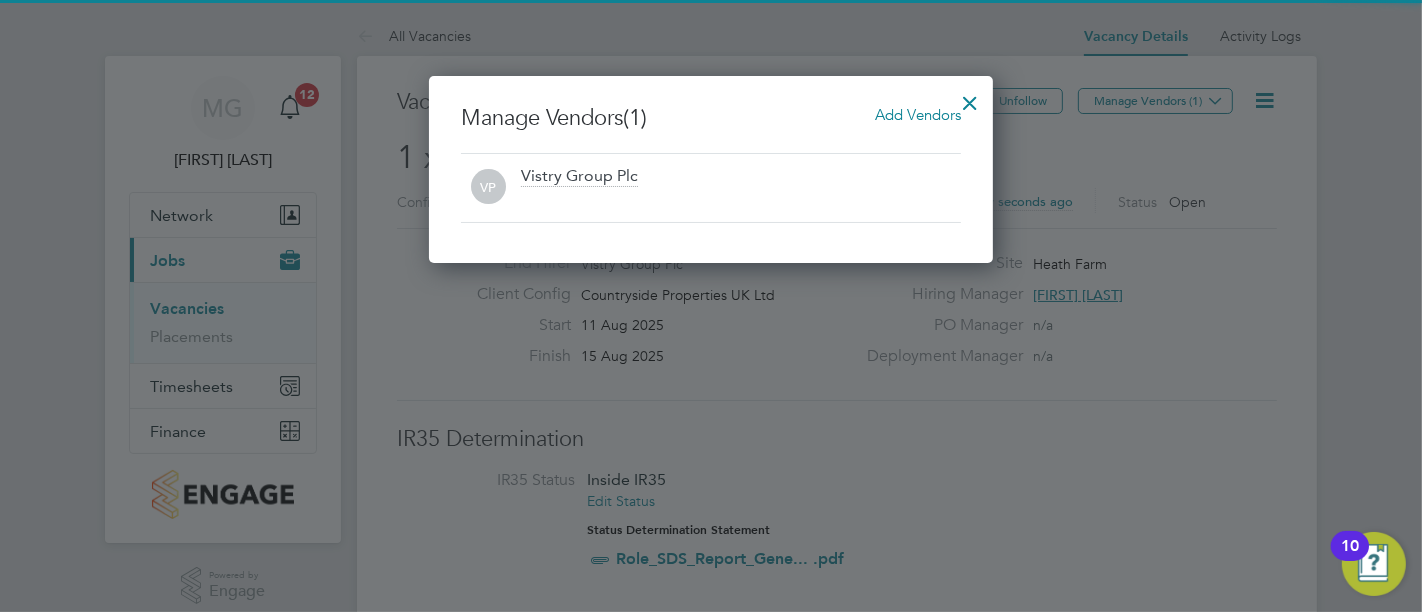 click on "Add Vendors" at bounding box center (918, 114) 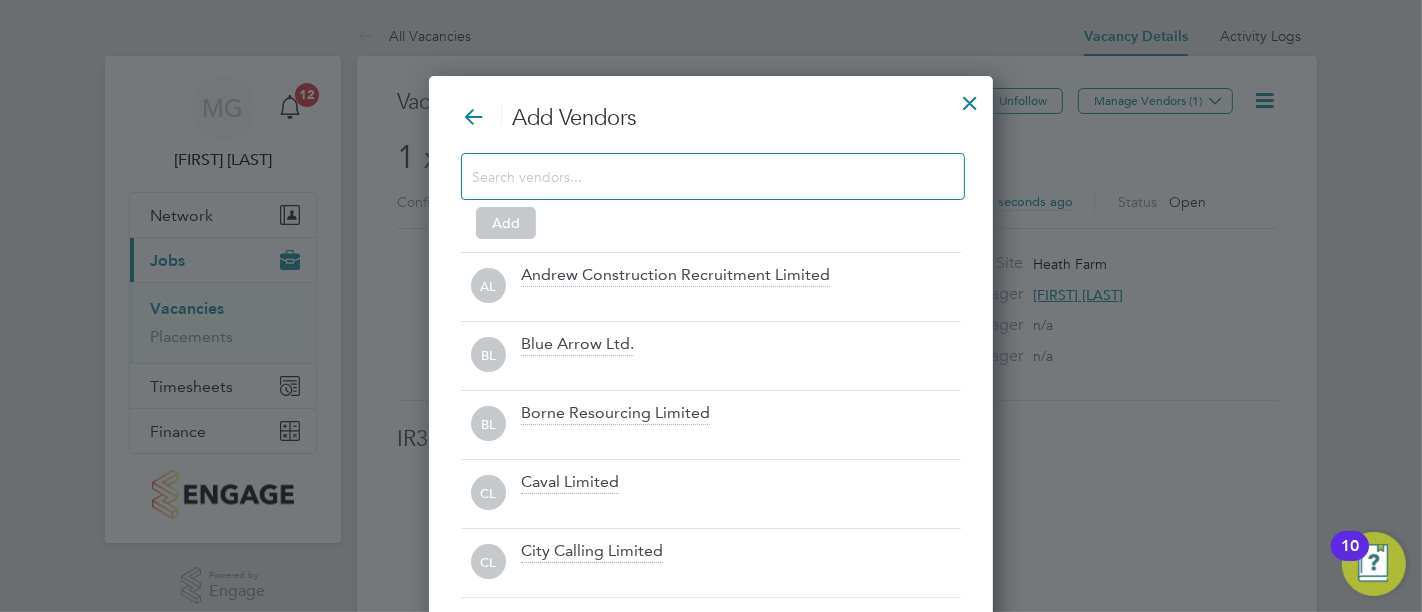 click at bounding box center (713, 176) 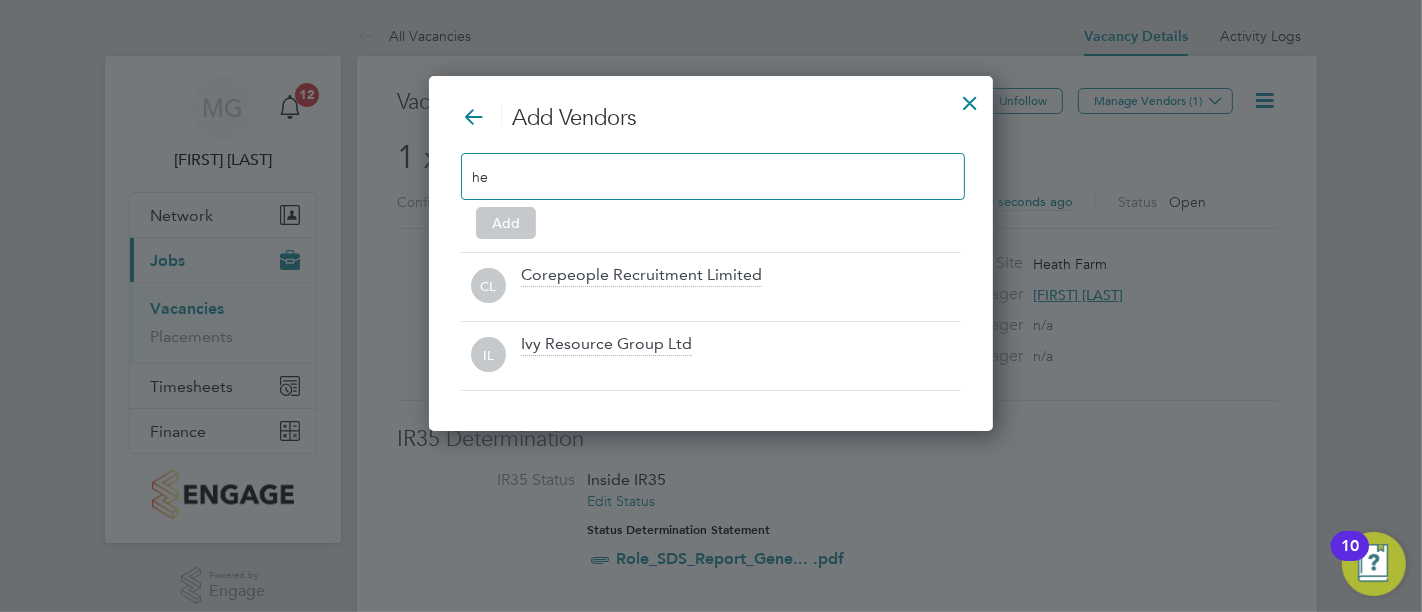type on "h" 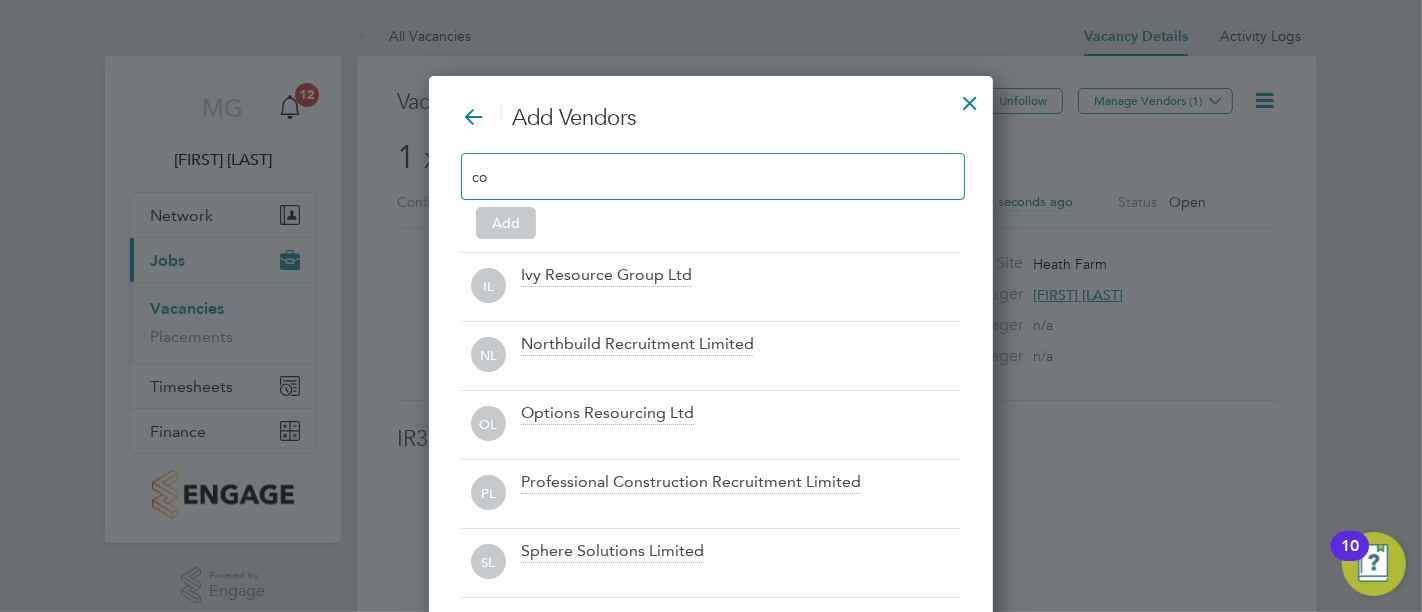 type on "c" 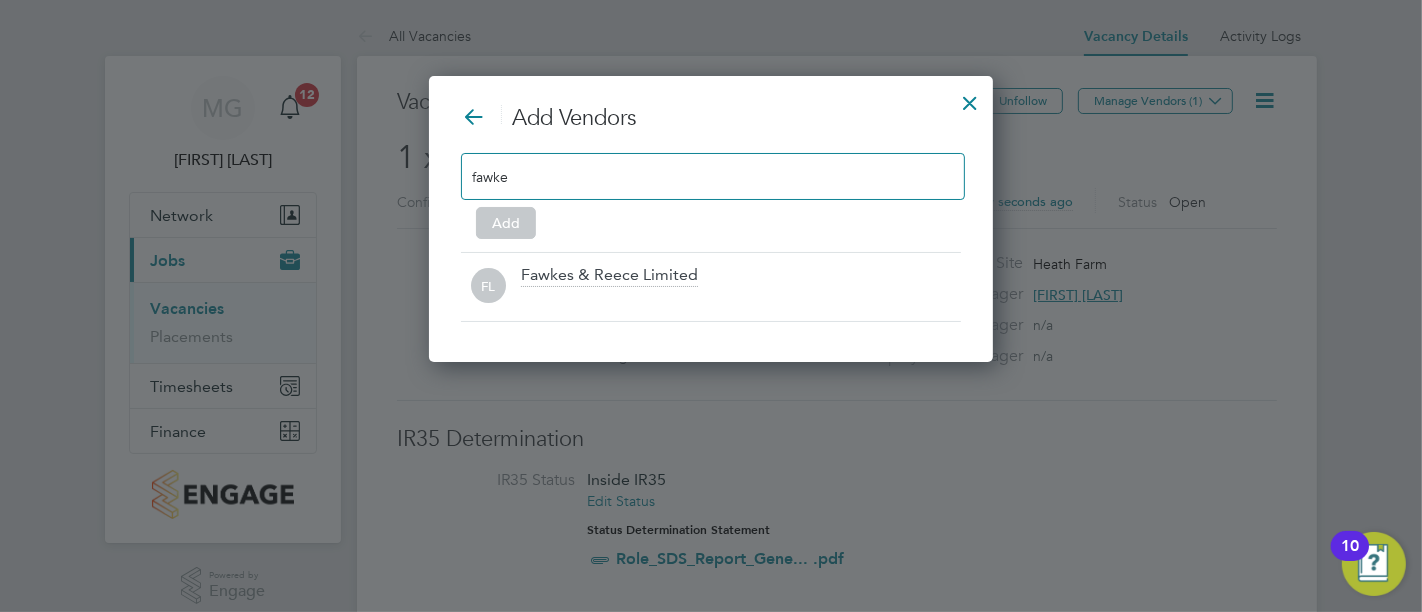 type on "fawke" 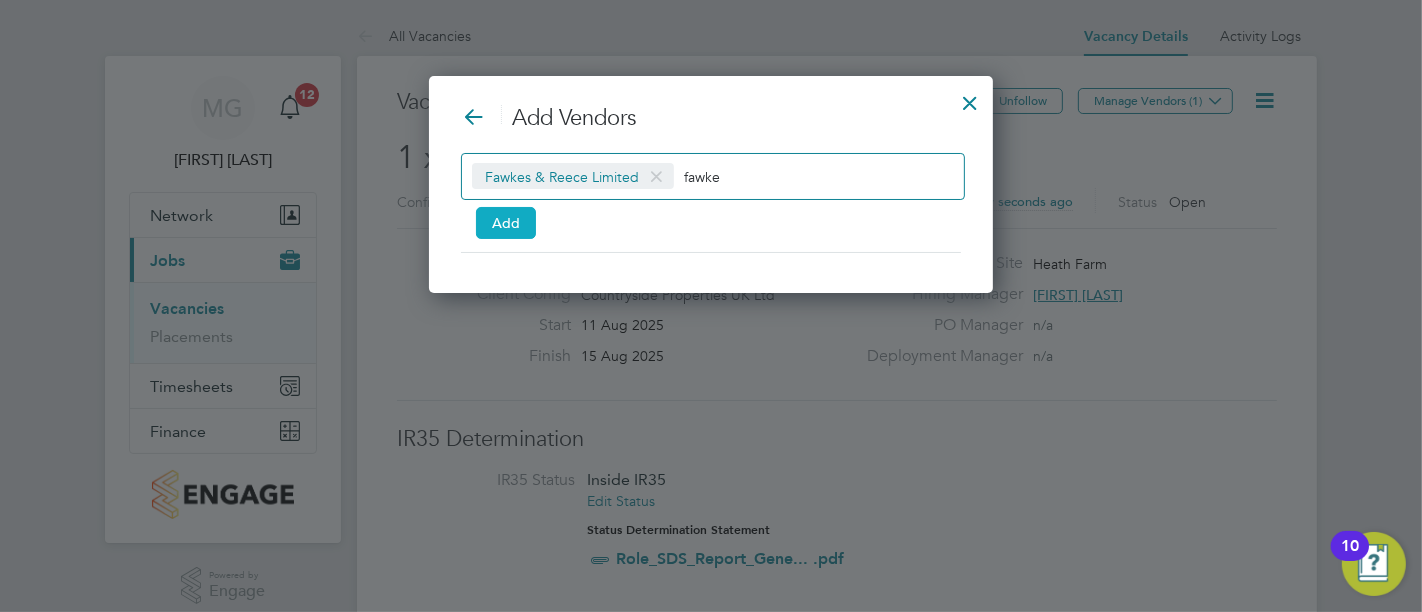 click on "Add" at bounding box center (506, 223) 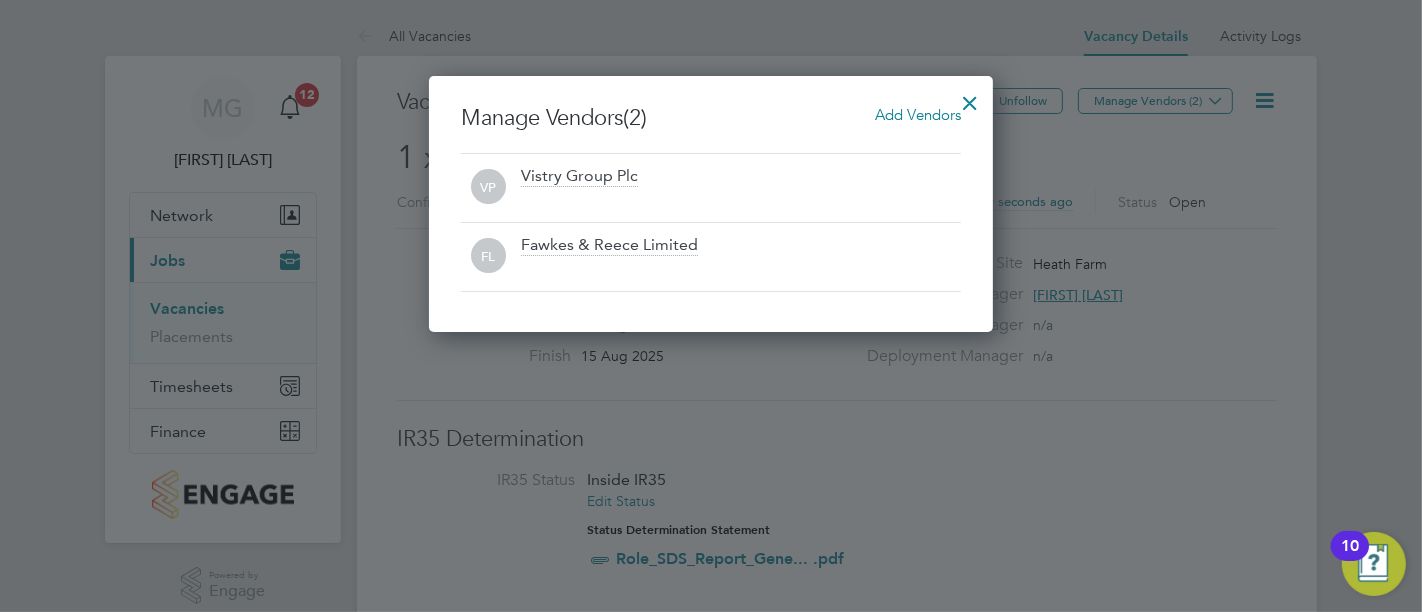 click at bounding box center (970, 98) 